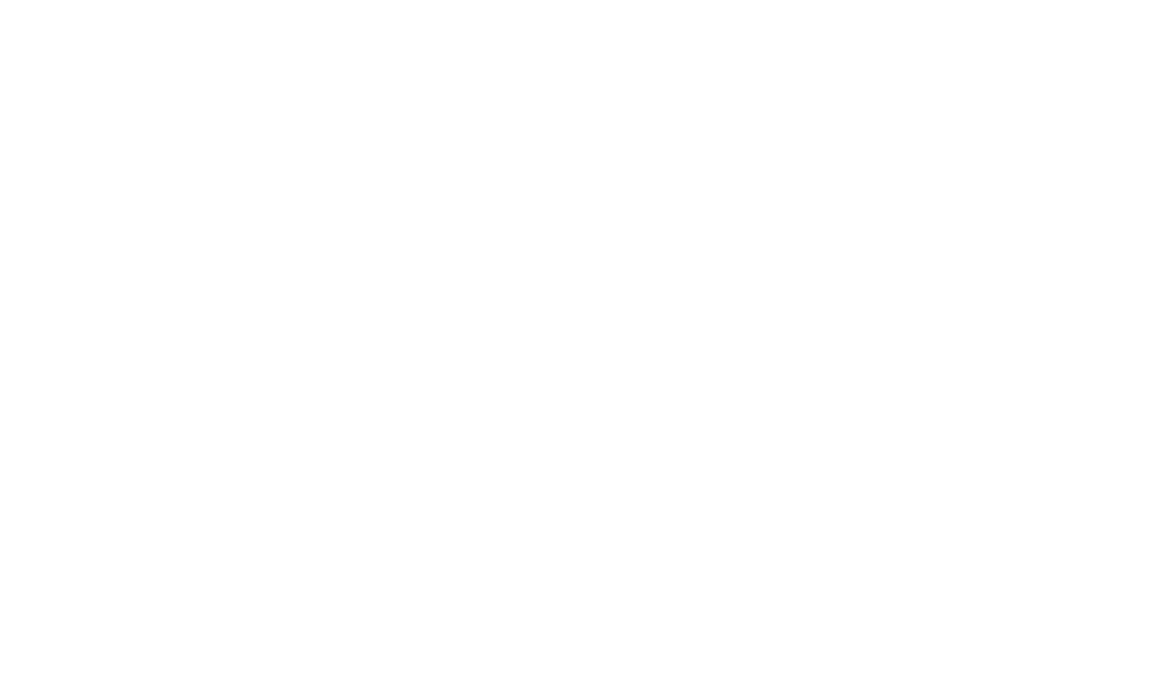 scroll, scrollTop: 0, scrollLeft: 0, axis: both 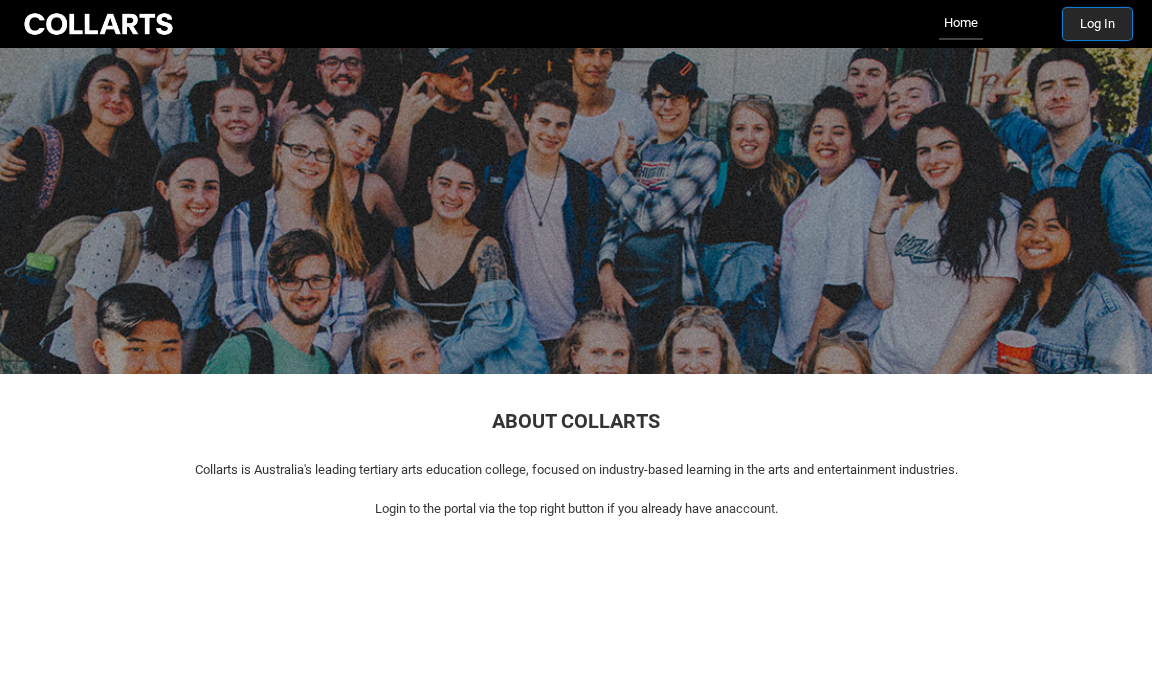click on "Log In" at bounding box center (1097, 24) 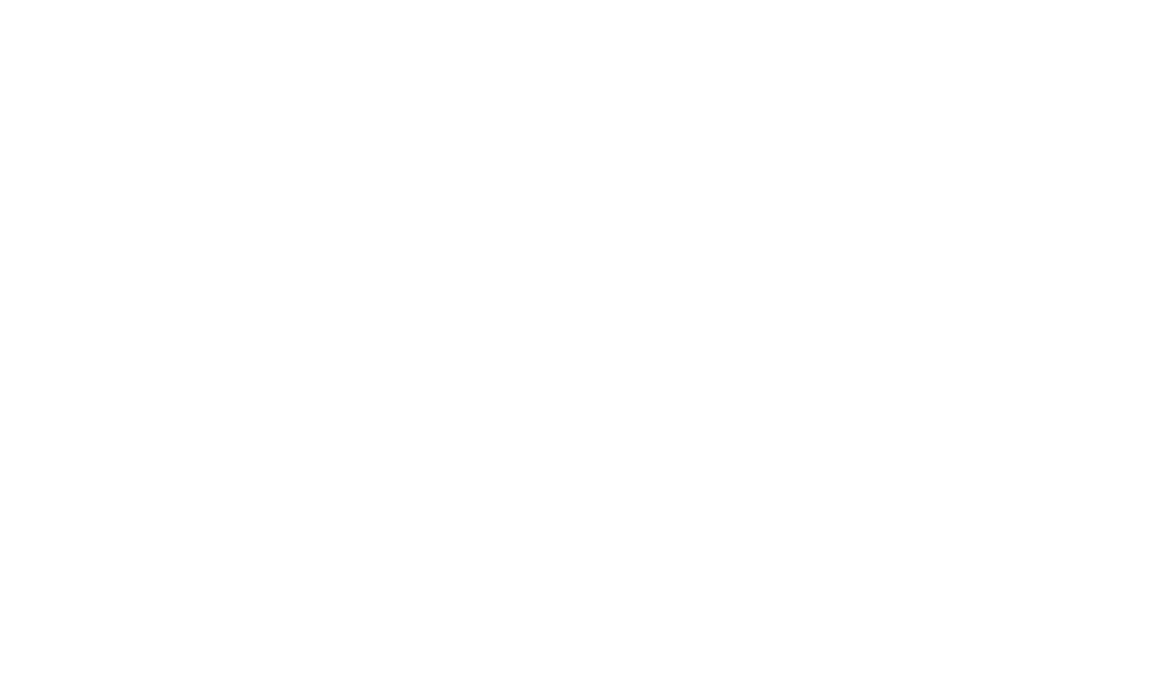 scroll, scrollTop: 0, scrollLeft: 0, axis: both 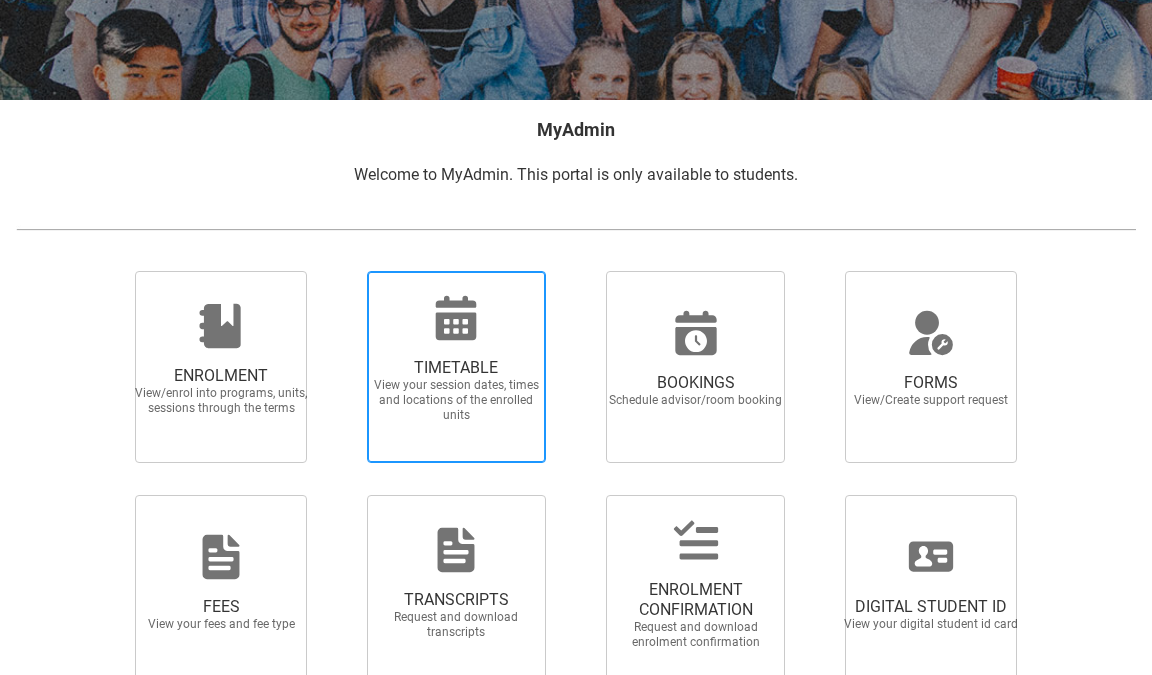 click on "TIMETABLE" at bounding box center [456, 368] 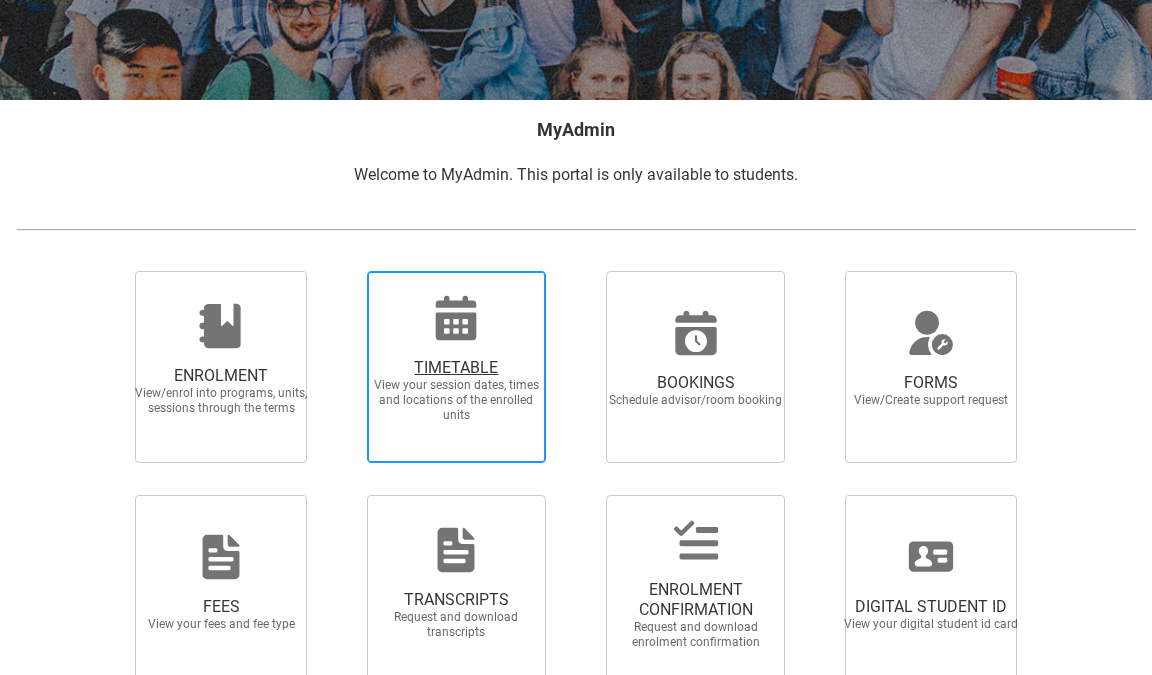 click on "TIMETABLE View your session dates, times and locations of the enrolled units" at bounding box center [344, 270] 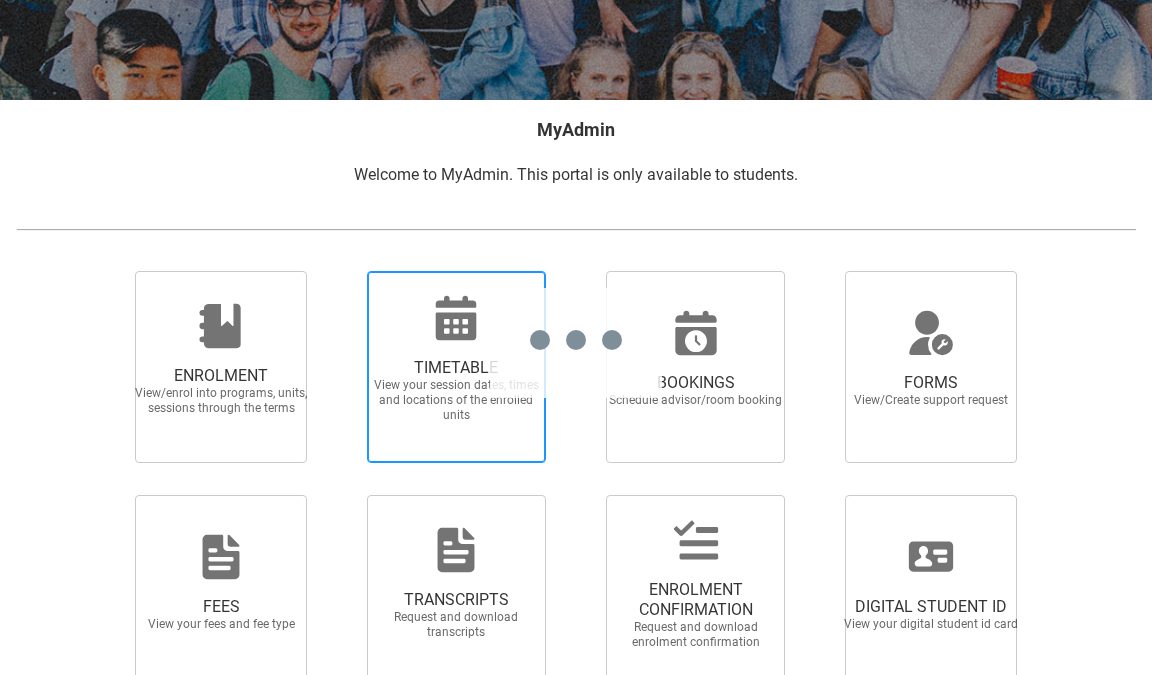 scroll, scrollTop: 0, scrollLeft: 0, axis: both 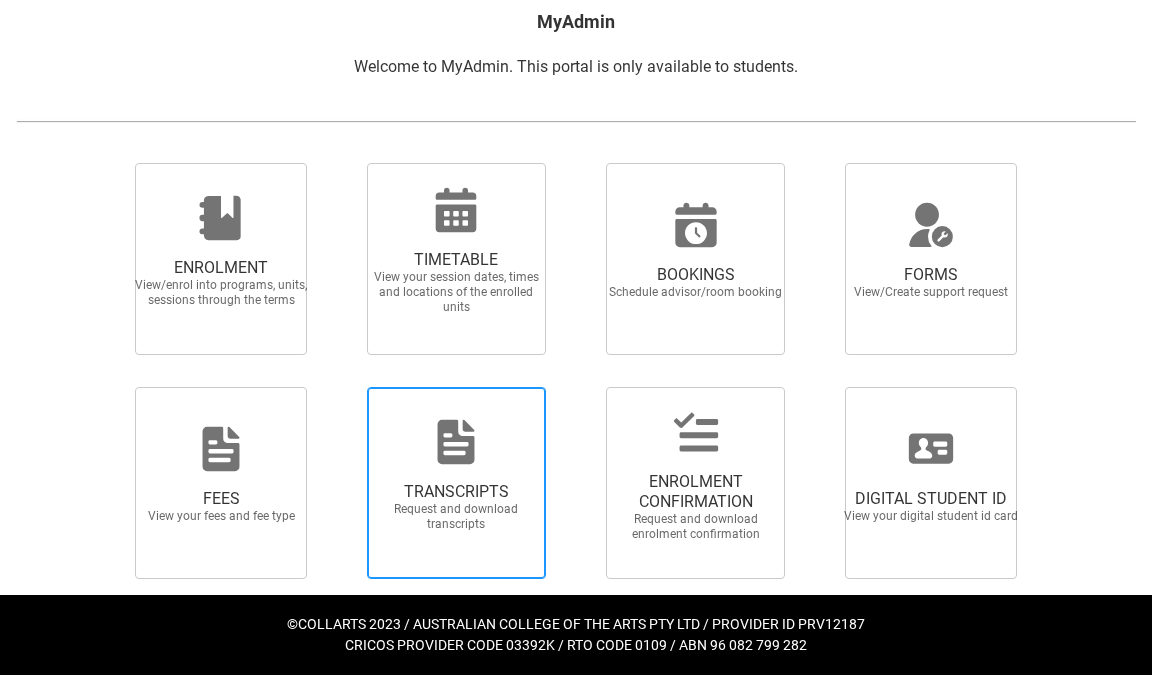 click on "TRANSCRIPTS" at bounding box center [456, 492] 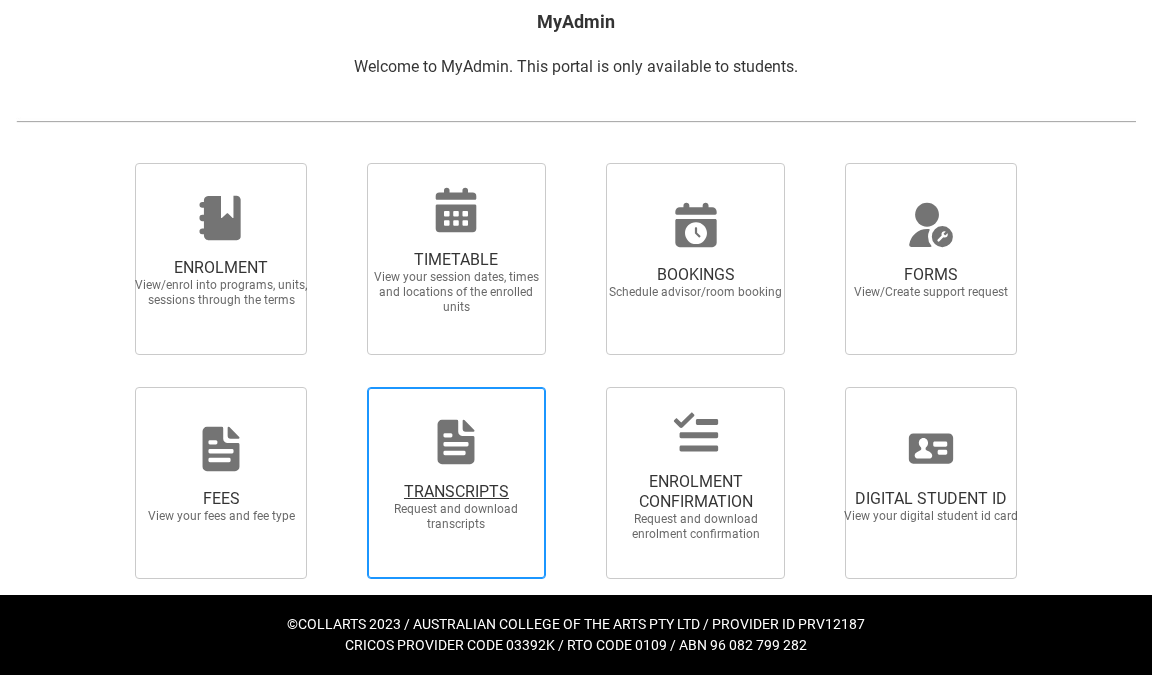 click on "TRANSCRIPTS Request and download transcripts" at bounding box center [344, 386] 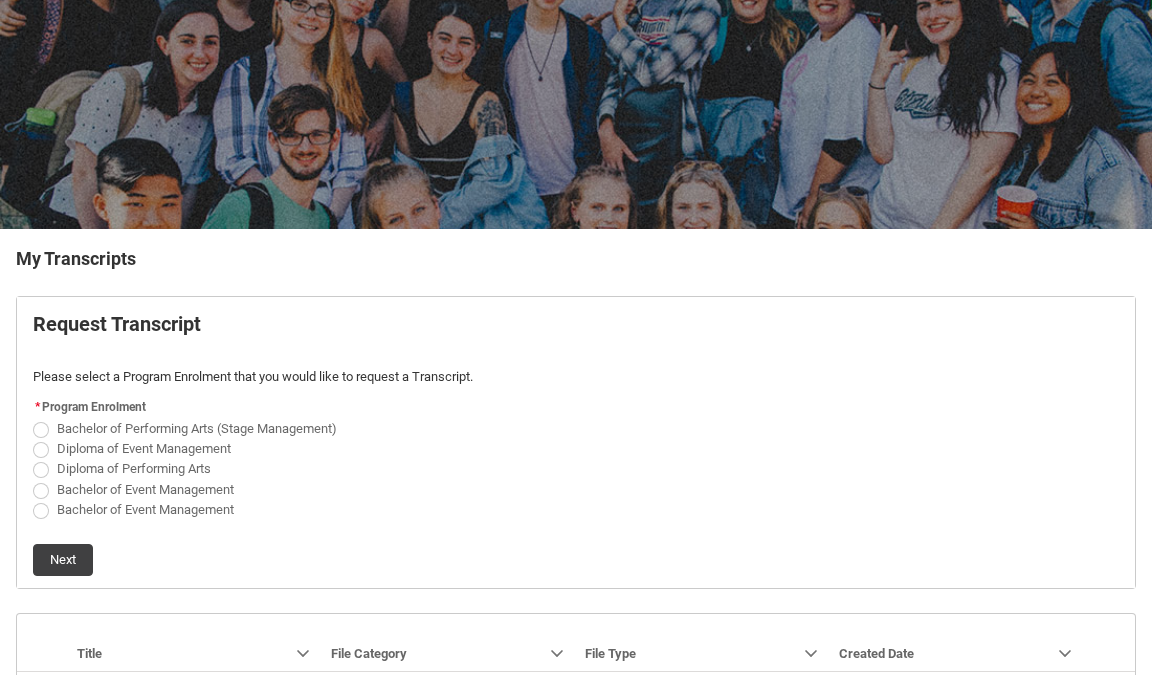scroll, scrollTop: 197, scrollLeft: 0, axis: vertical 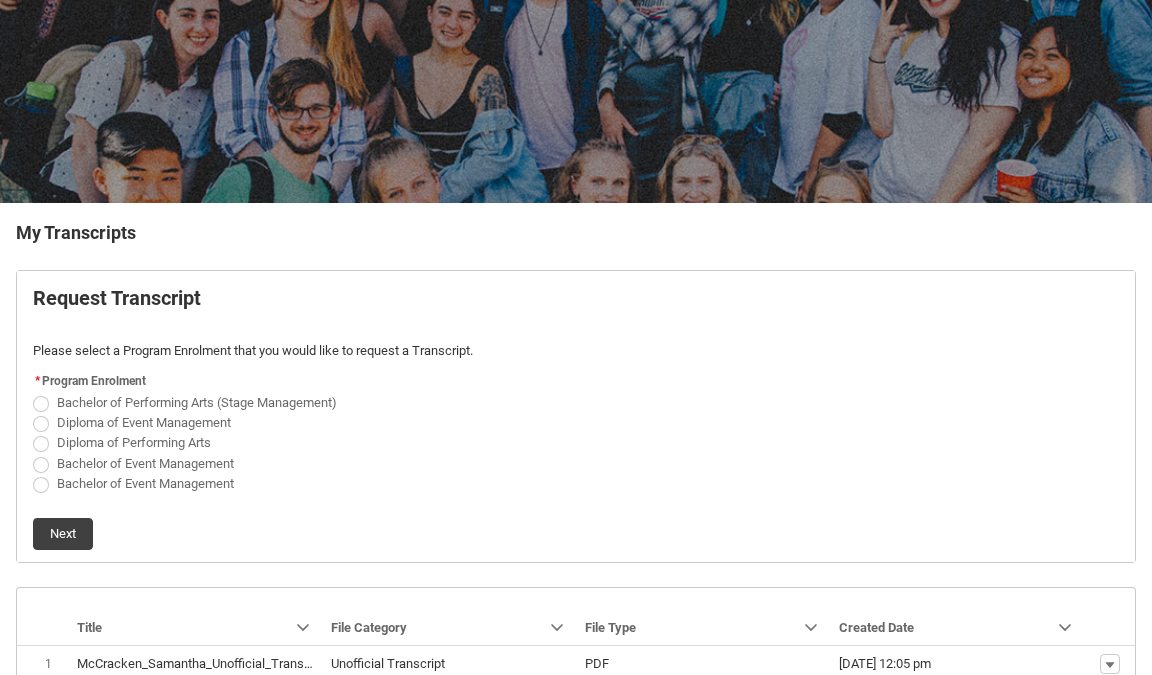 click on "Bachelor of Event Management" at bounding box center [145, 483] 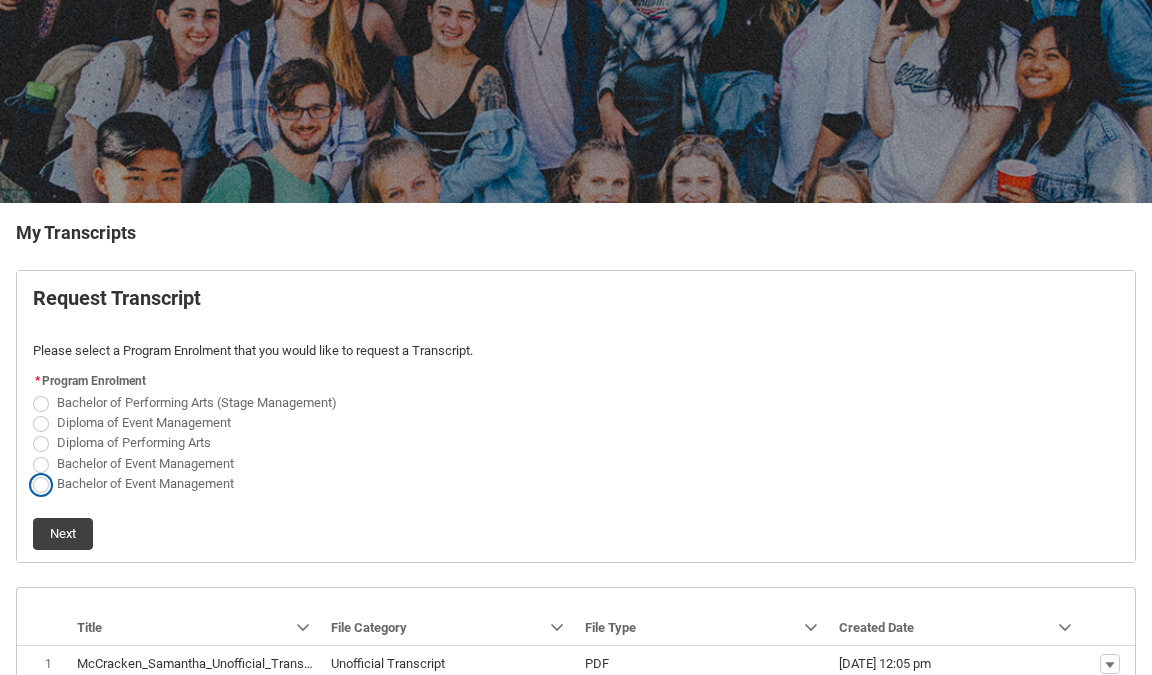 click on "Bachelor of Event Management" at bounding box center [32, 472] 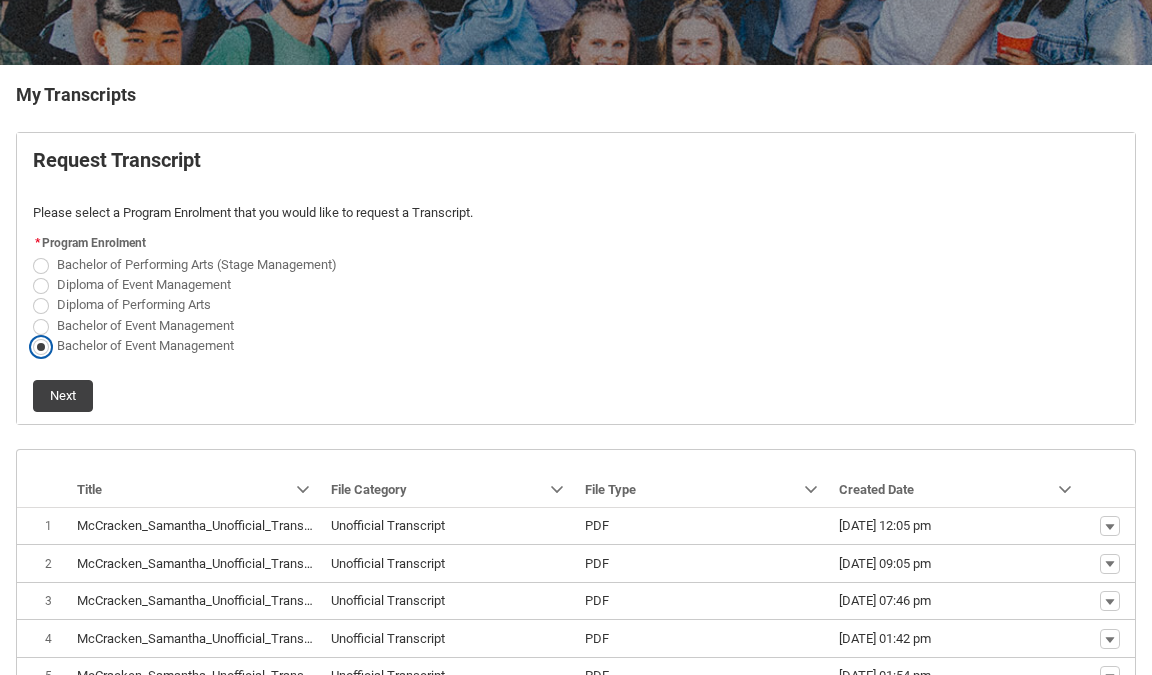 scroll, scrollTop: 365, scrollLeft: 0, axis: vertical 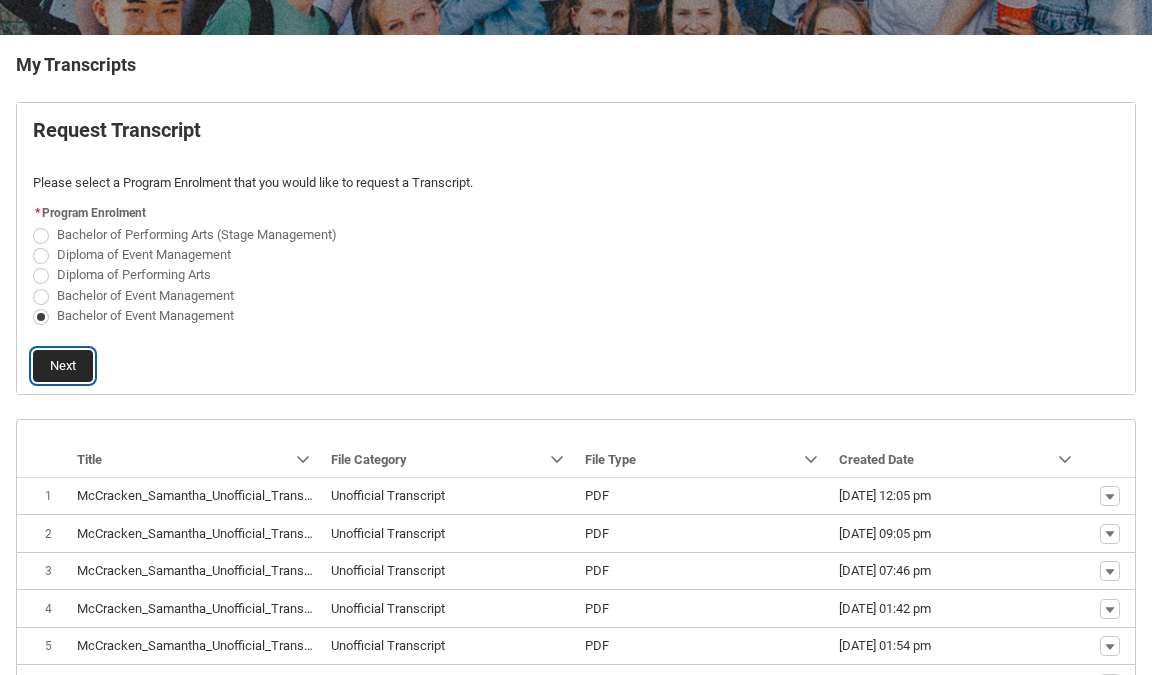 click on "Next" 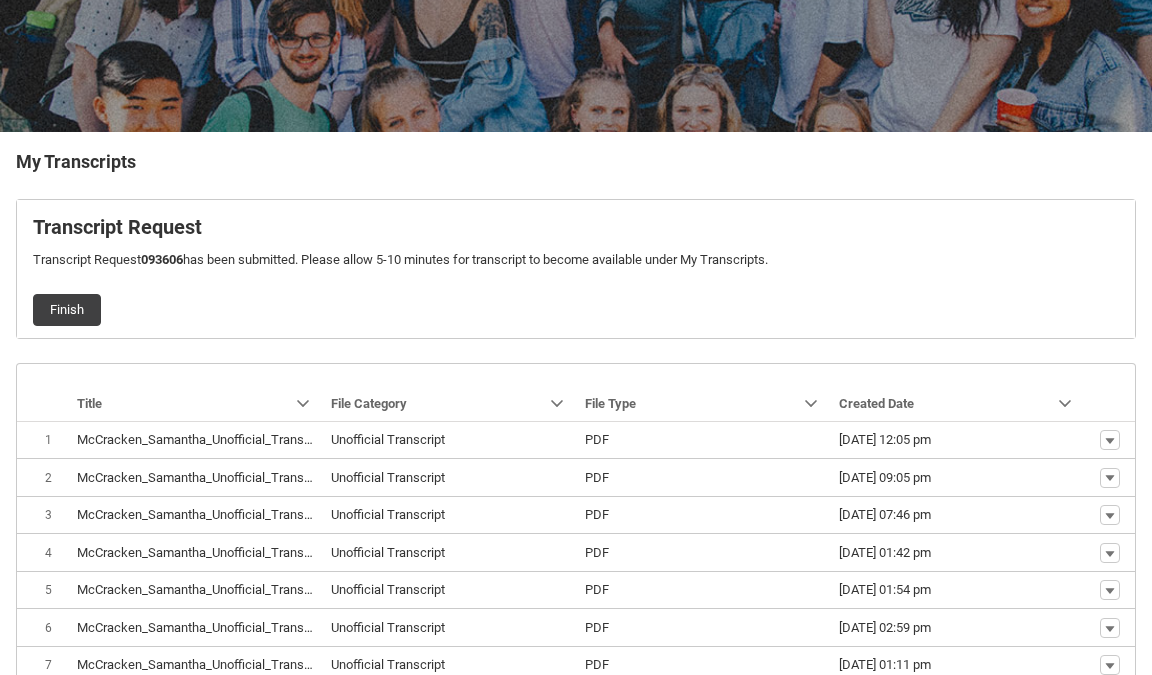 scroll, scrollTop: 387, scrollLeft: 0, axis: vertical 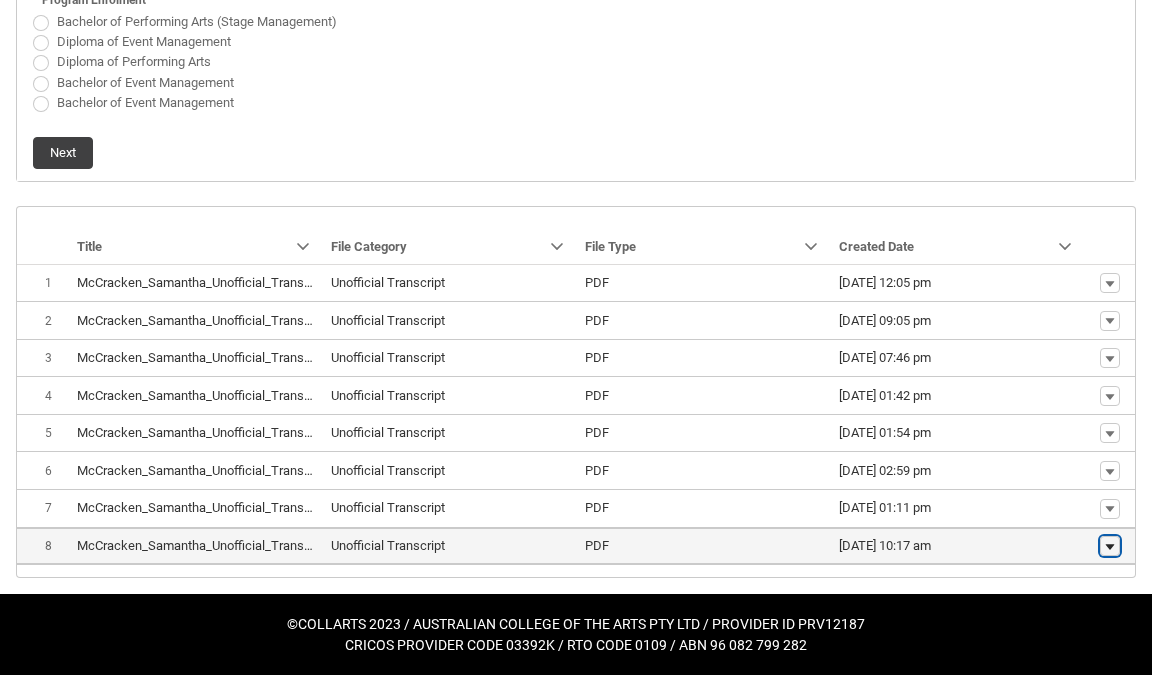 click on "Show actions" at bounding box center [1110, 546] 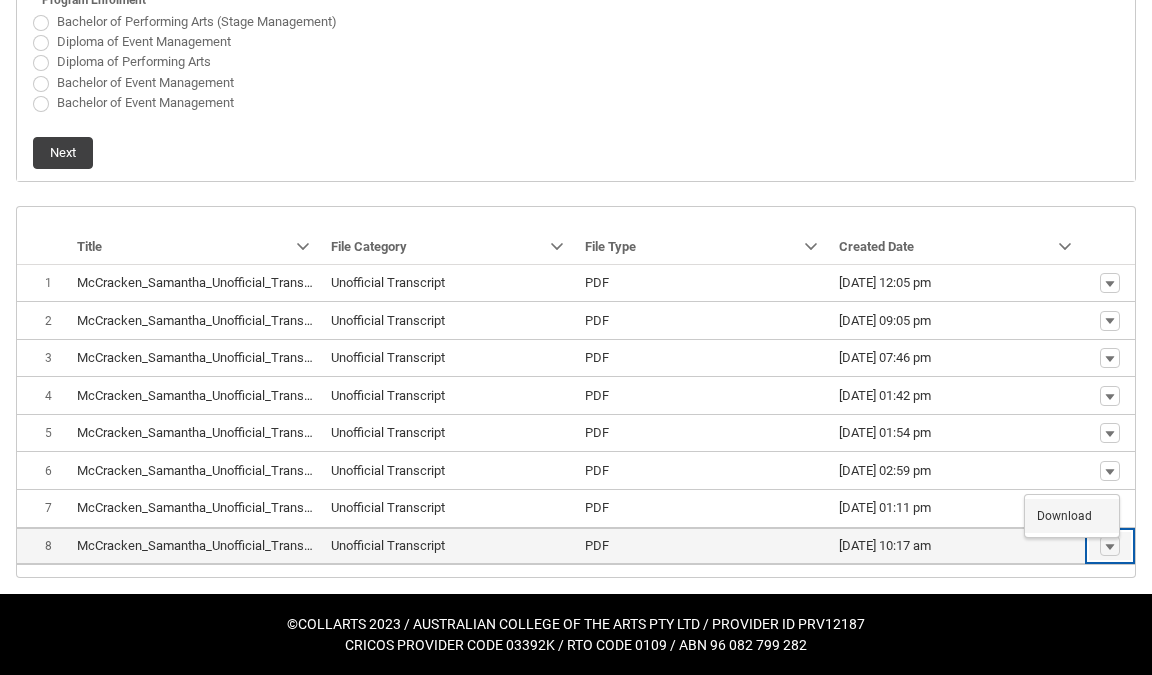 click on "Download" at bounding box center [1064, 516] 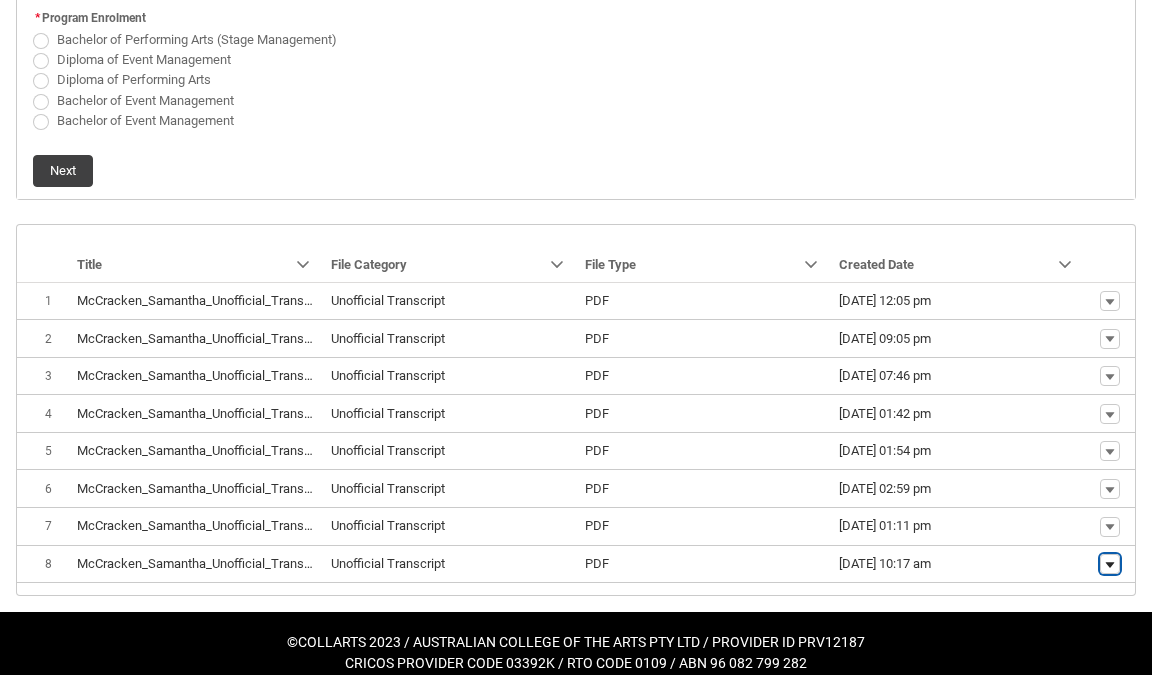 scroll, scrollTop: 555, scrollLeft: 0, axis: vertical 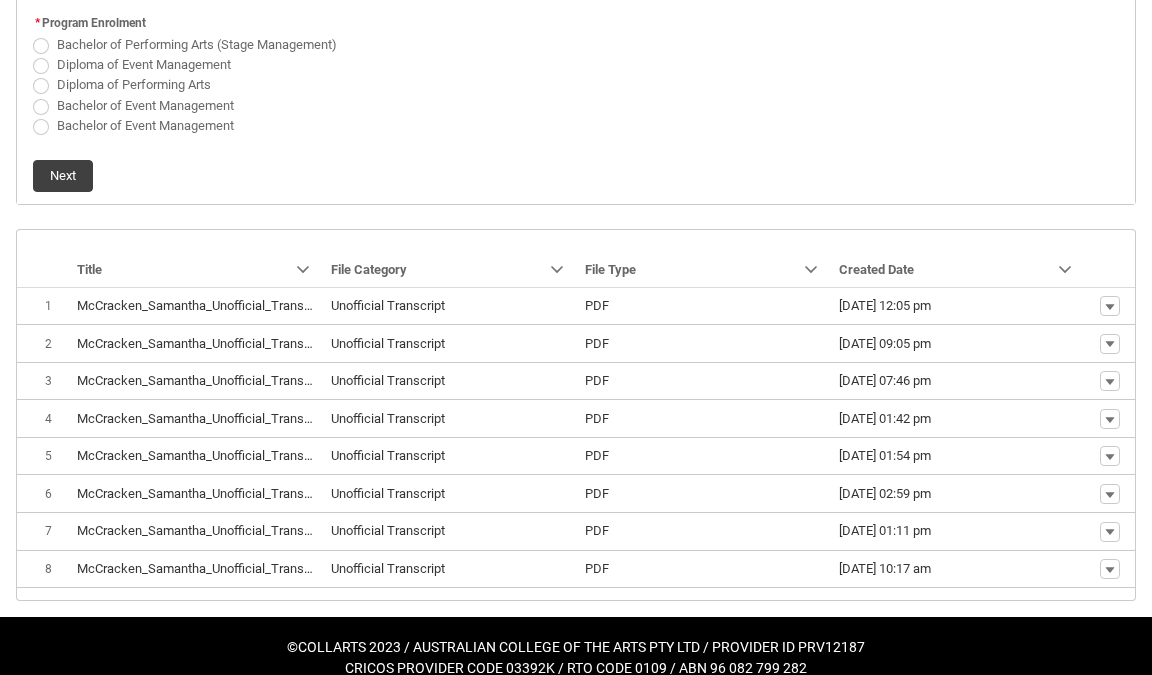 click on "Bachelor of Event Management" at bounding box center [145, 105] 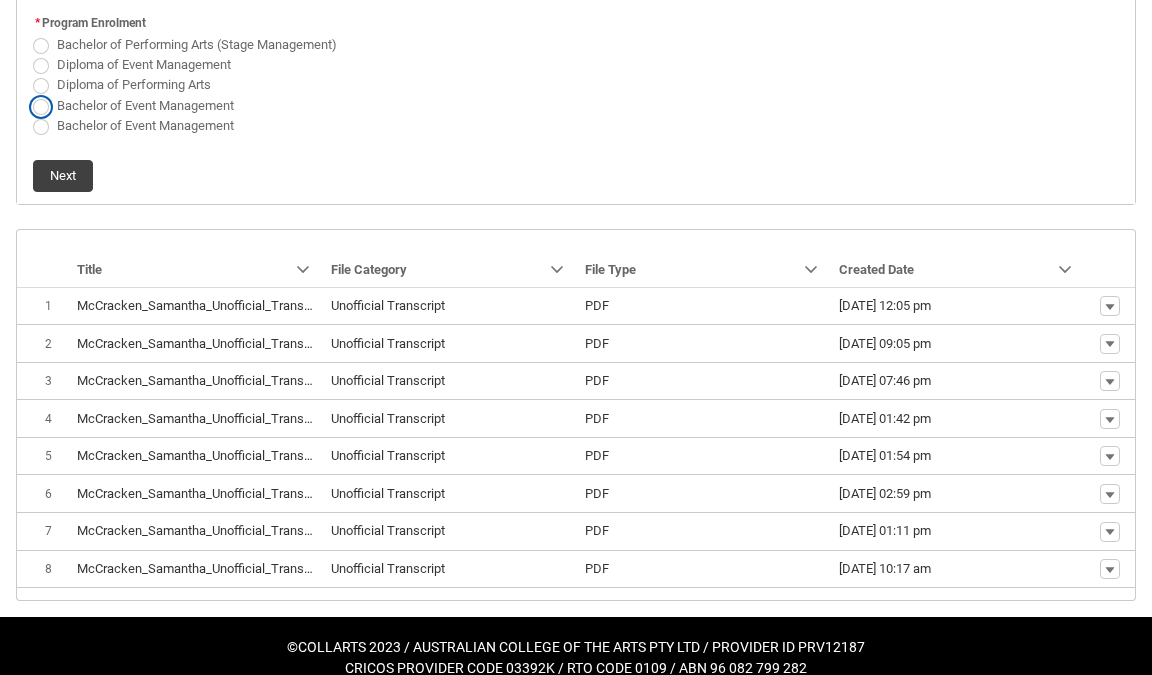 radio on "true" 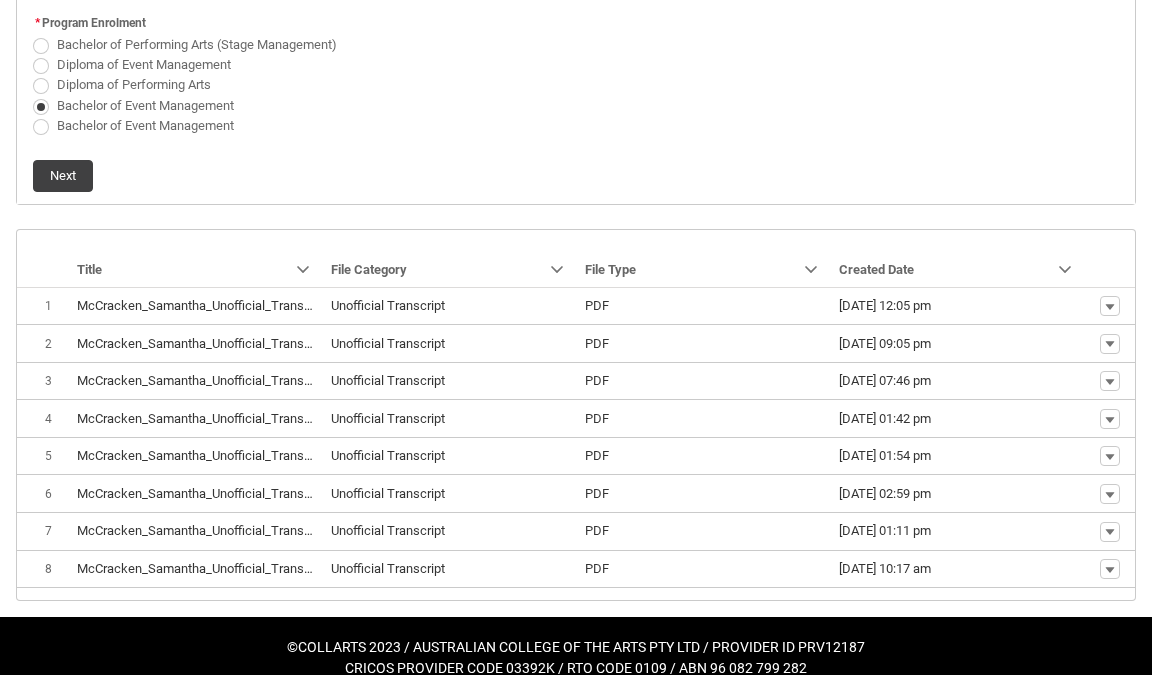 click on "Bachelor of Event Management" at bounding box center (145, 125) 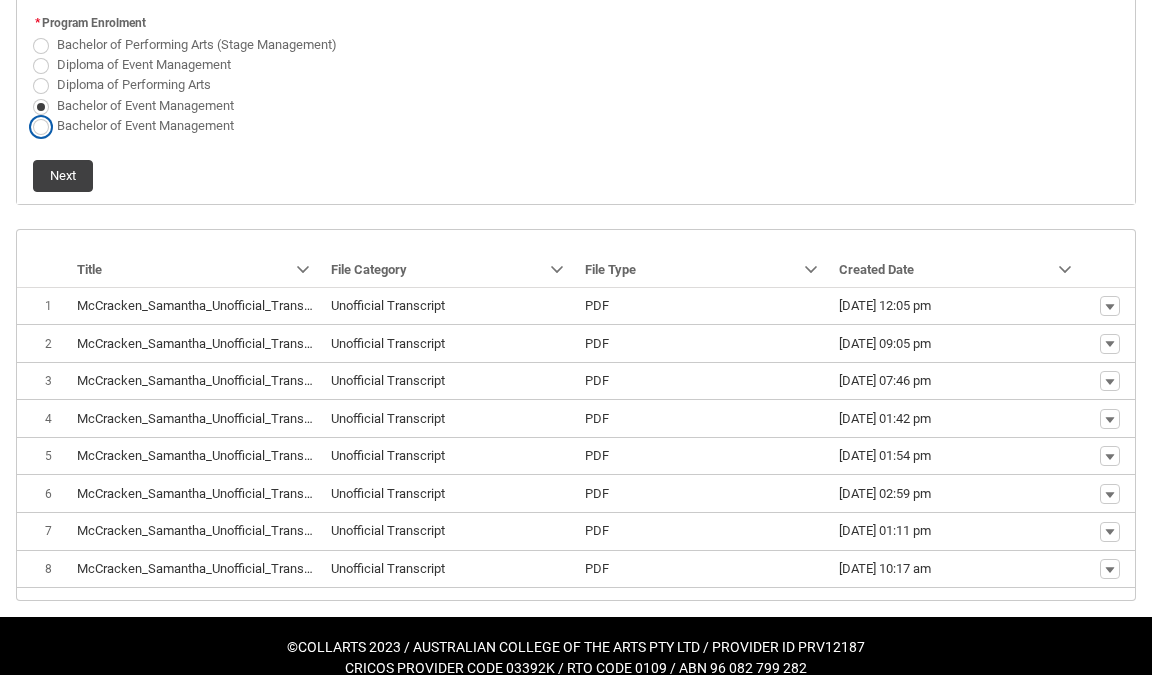 click on "Bachelor of Event Management" at bounding box center (32, 114) 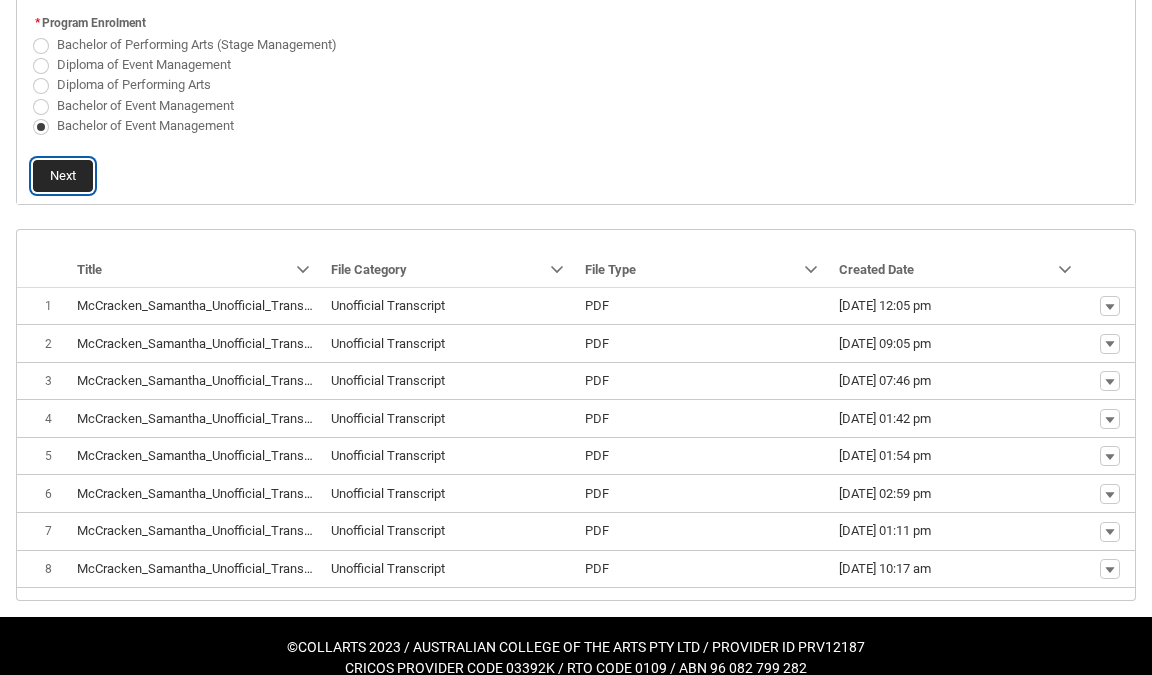 click on "Next" 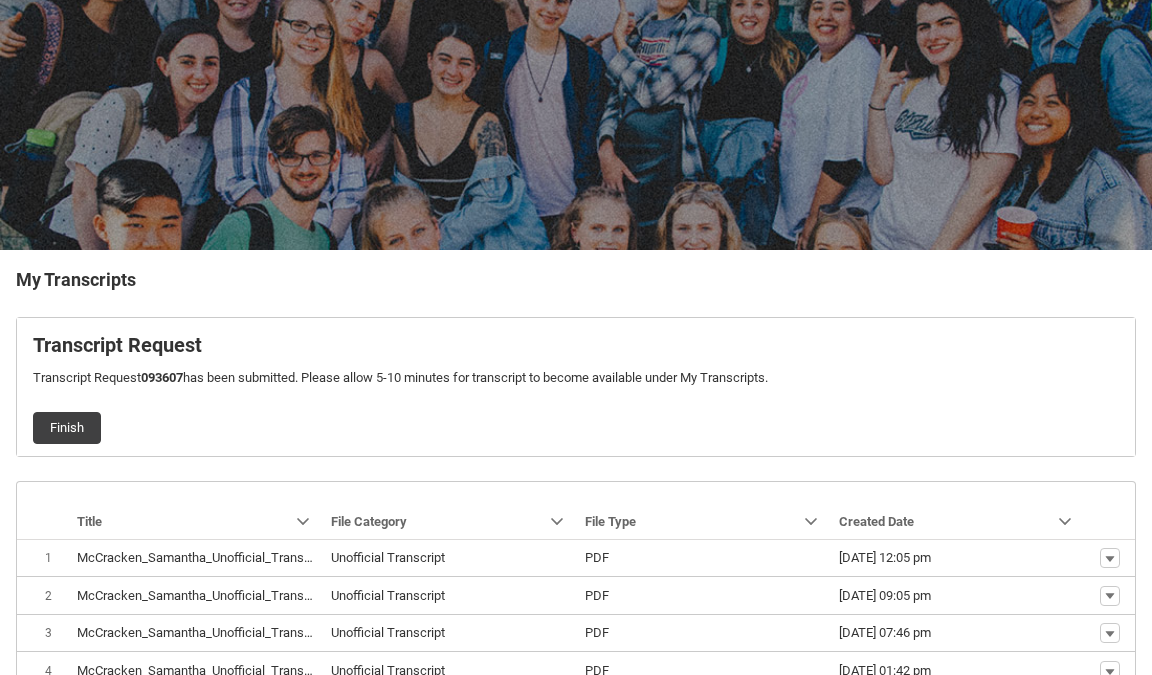 scroll, scrollTop: 148, scrollLeft: 0, axis: vertical 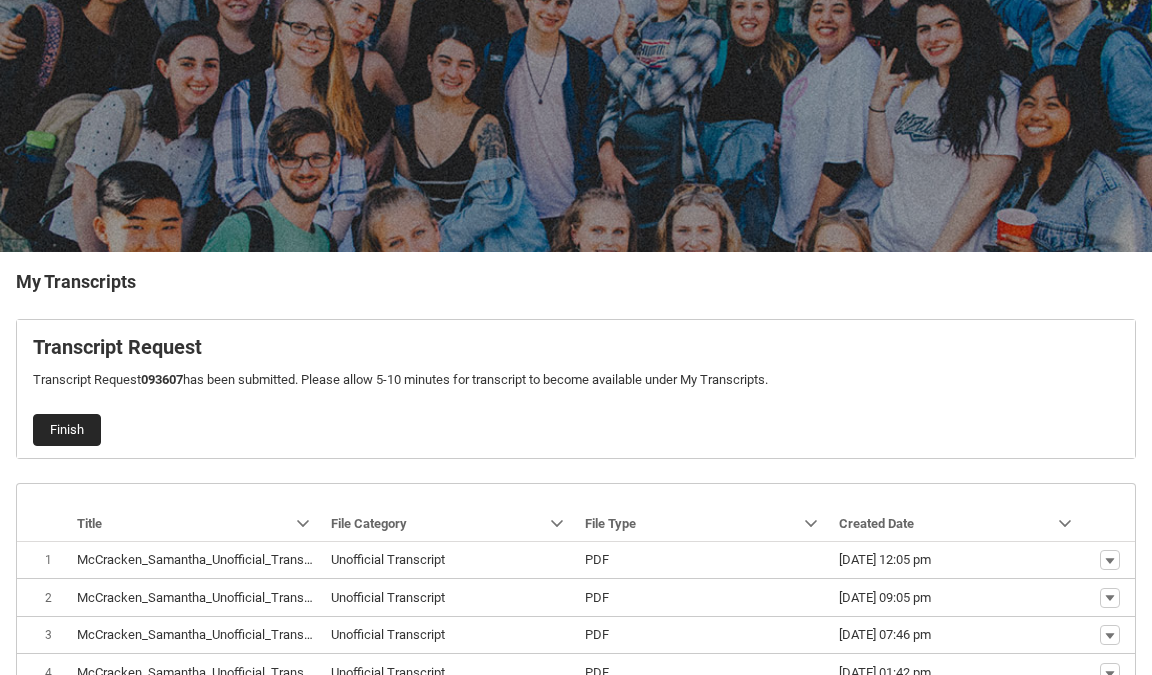 click on "Finish" 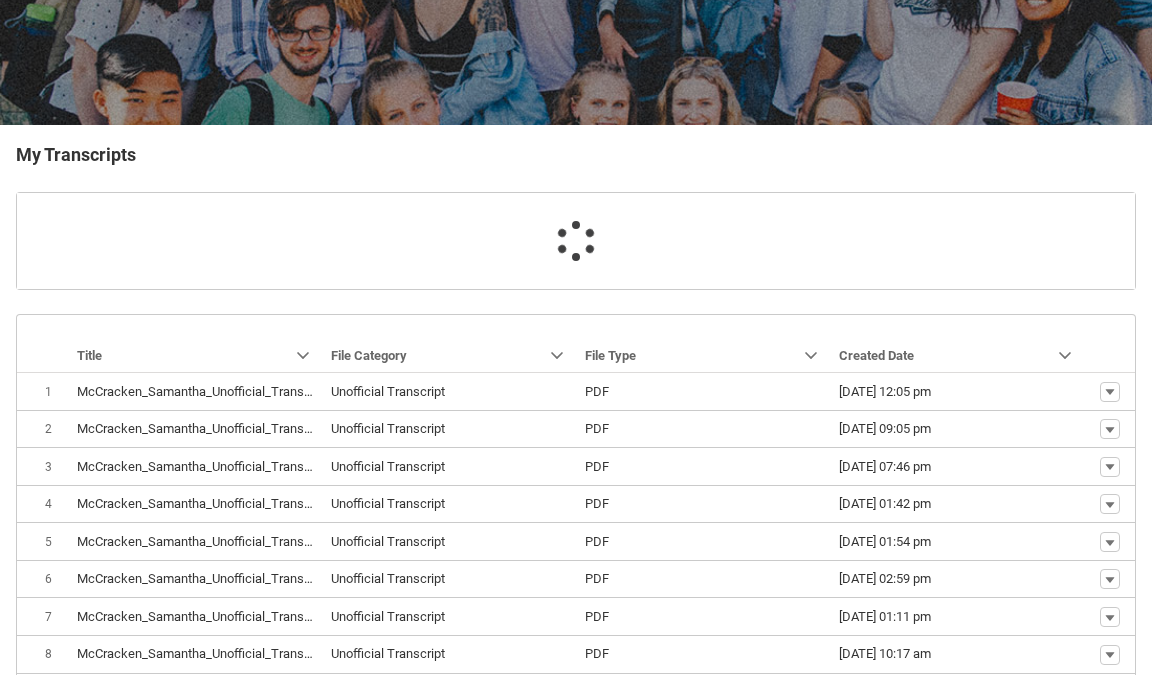 scroll, scrollTop: 268, scrollLeft: 0, axis: vertical 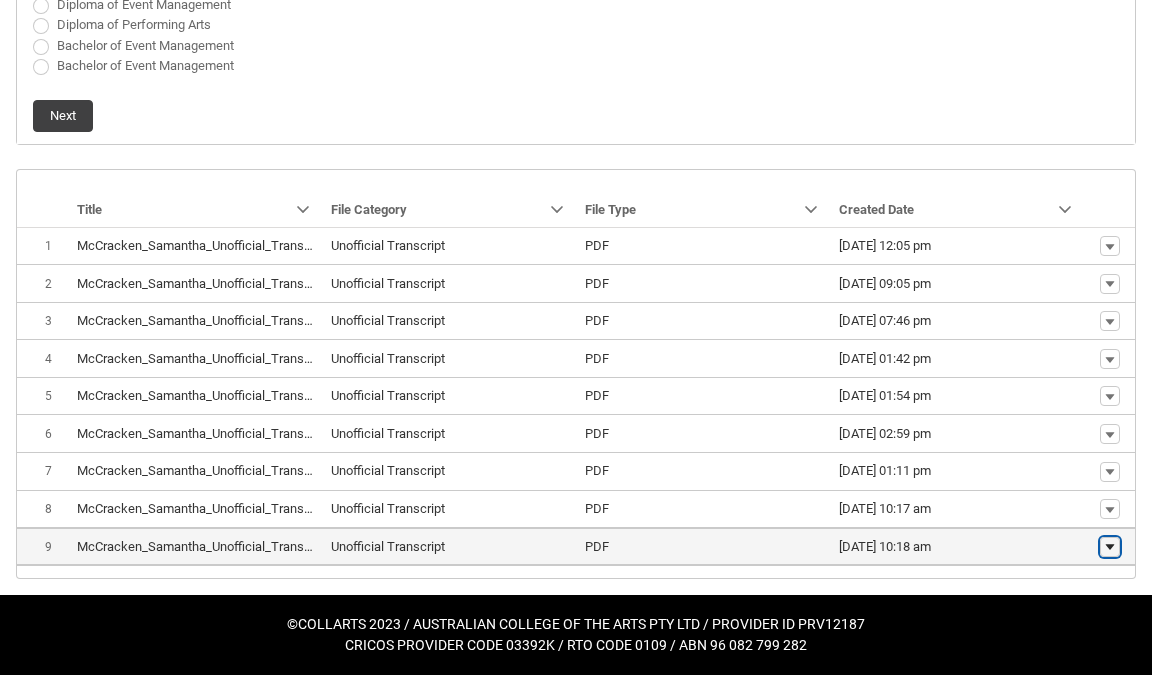 click 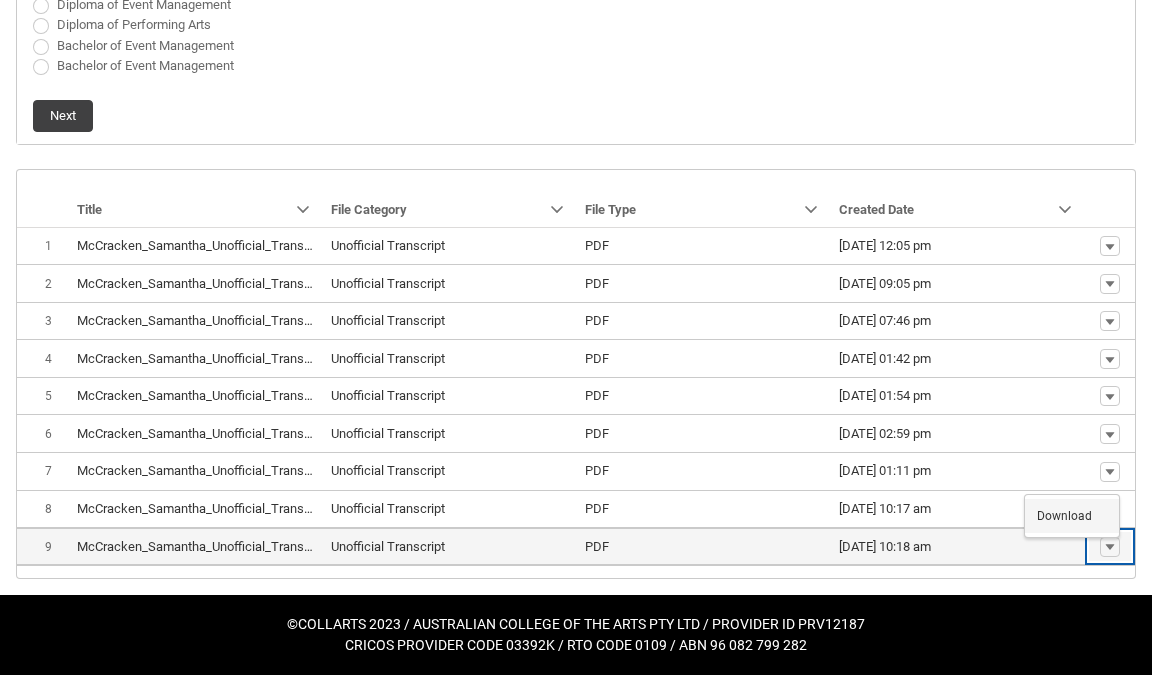 click on "Download" at bounding box center [1072, 516] 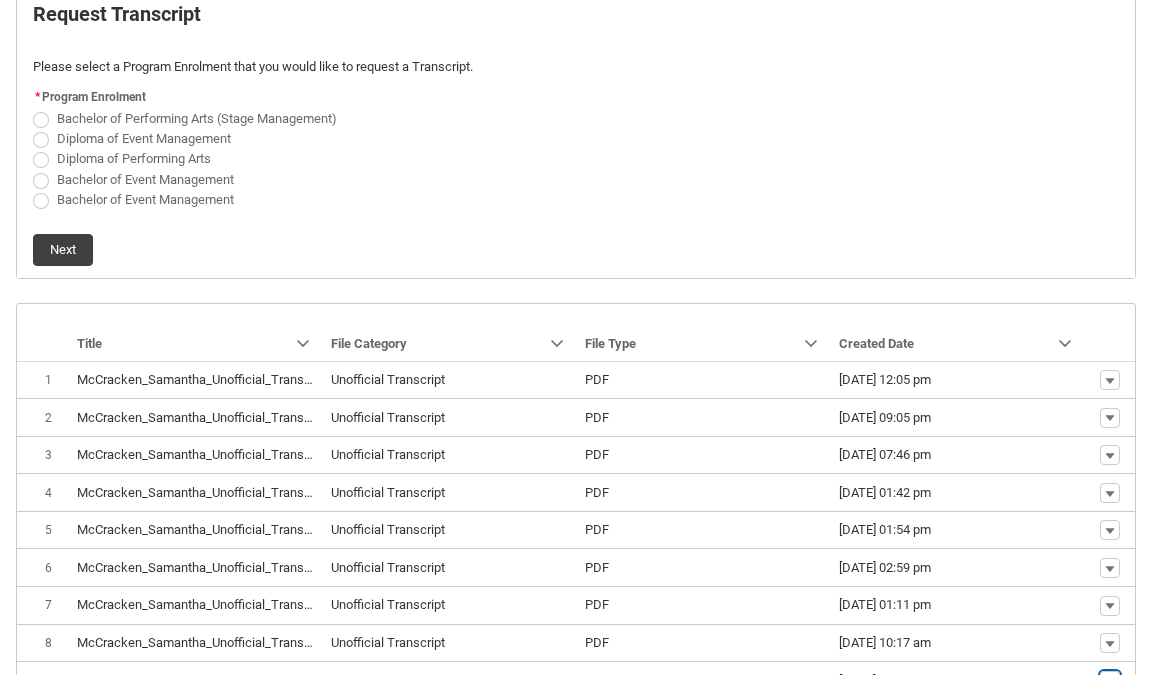 scroll, scrollTop: 467, scrollLeft: 0, axis: vertical 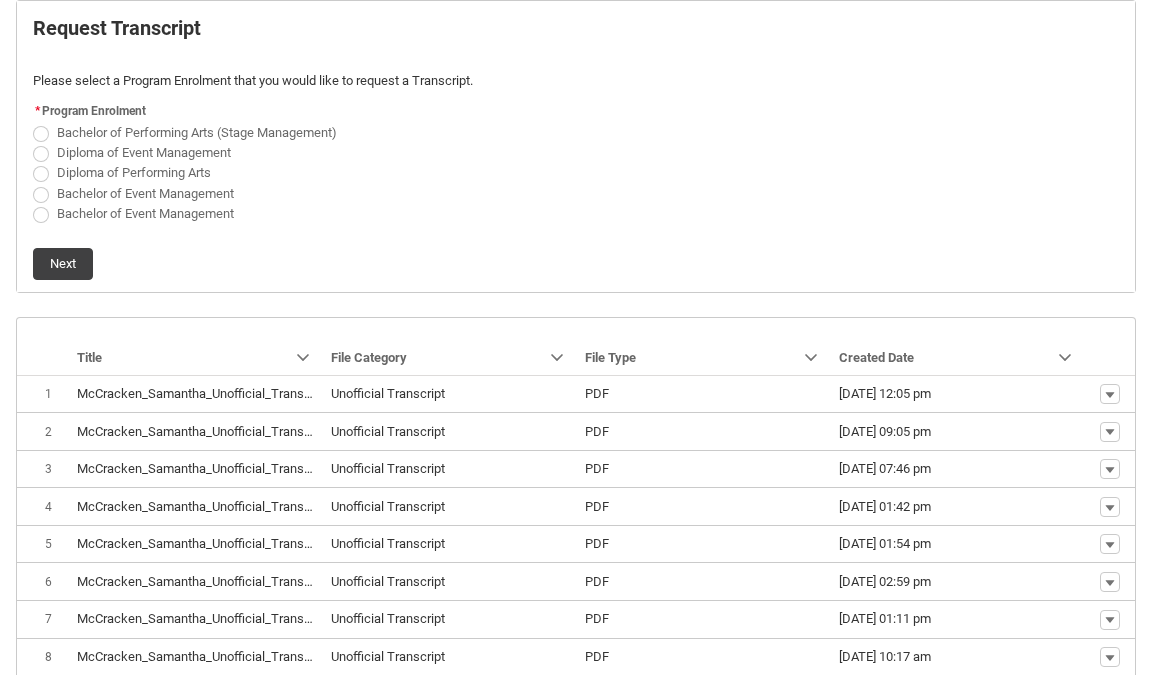 click on "Diploma of Event Management" at bounding box center (144, 152) 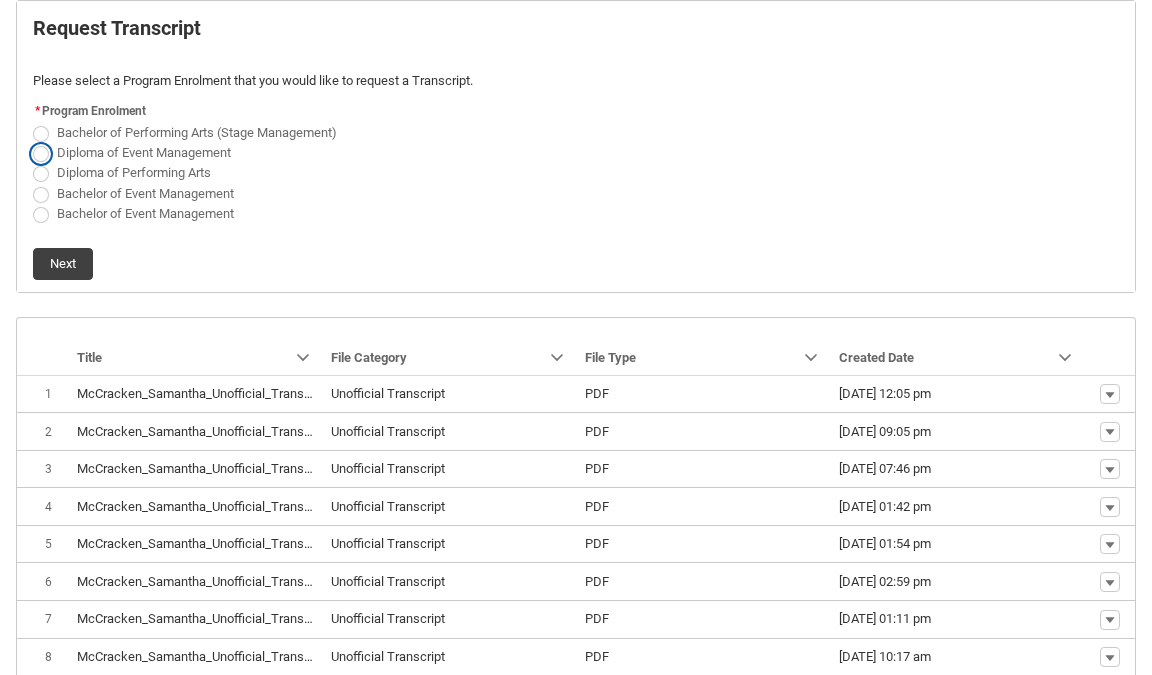 radio on "true" 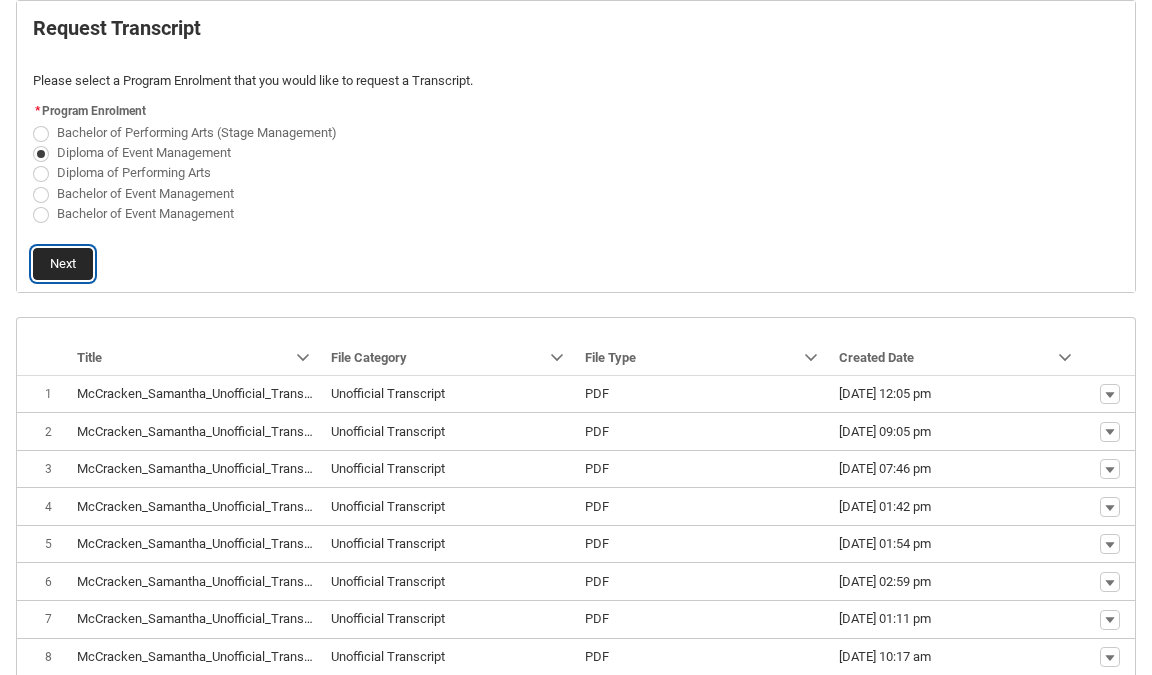 click on "Next" 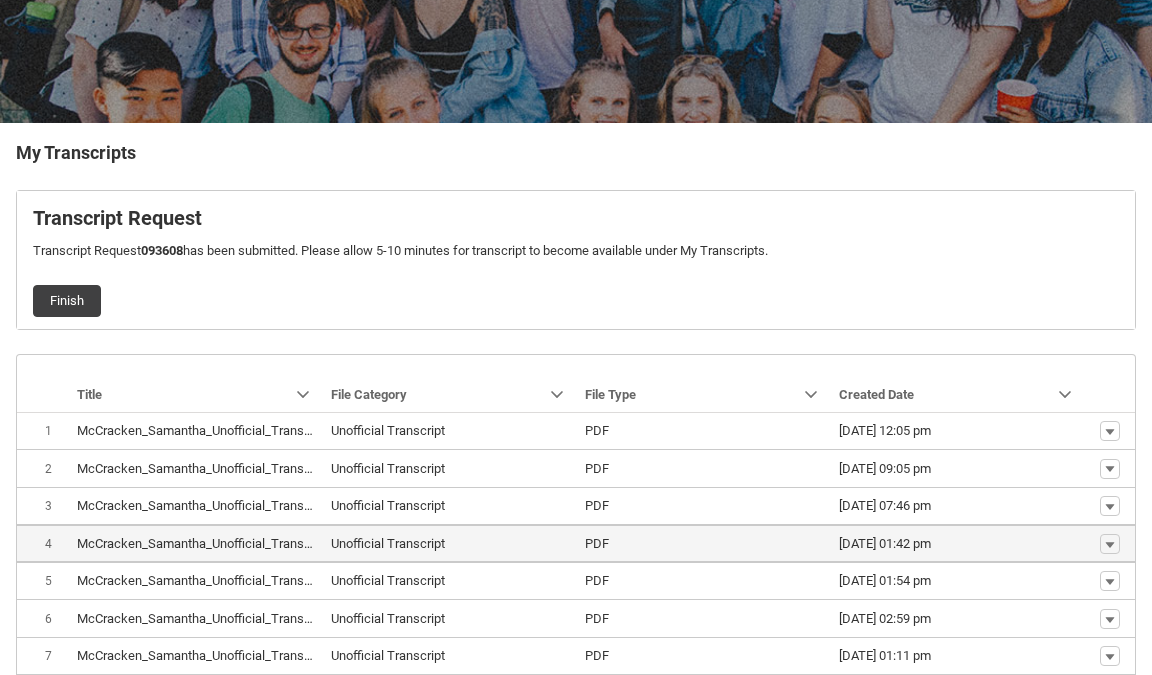 scroll, scrollTop: 462, scrollLeft: 0, axis: vertical 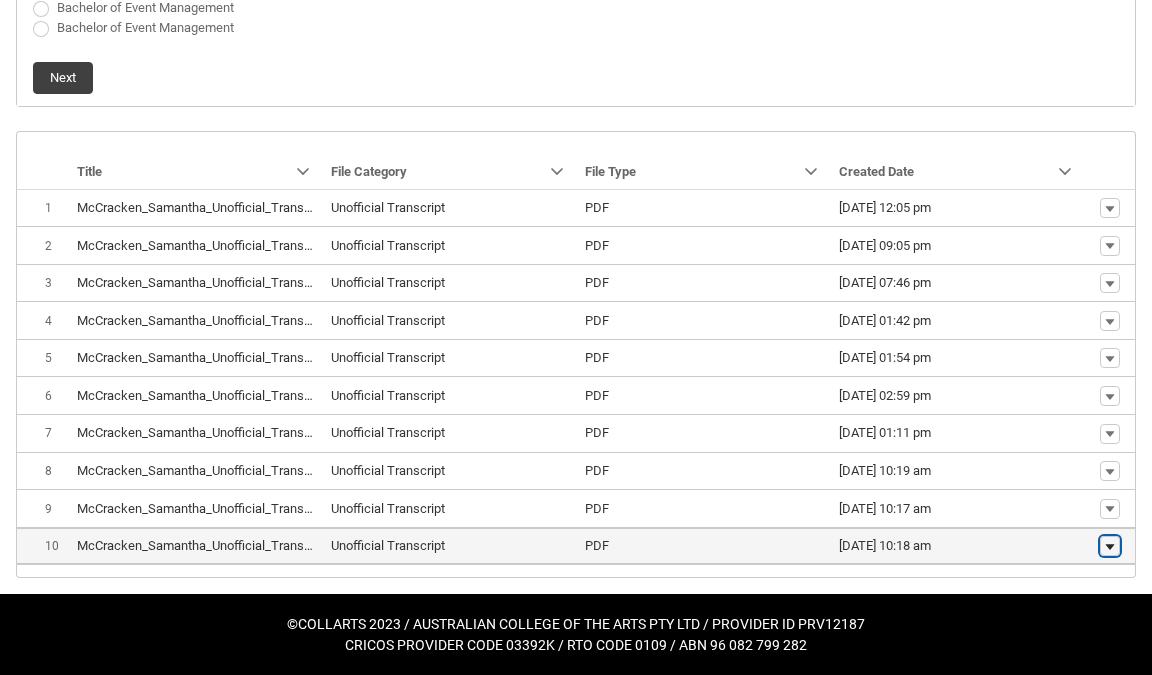 click 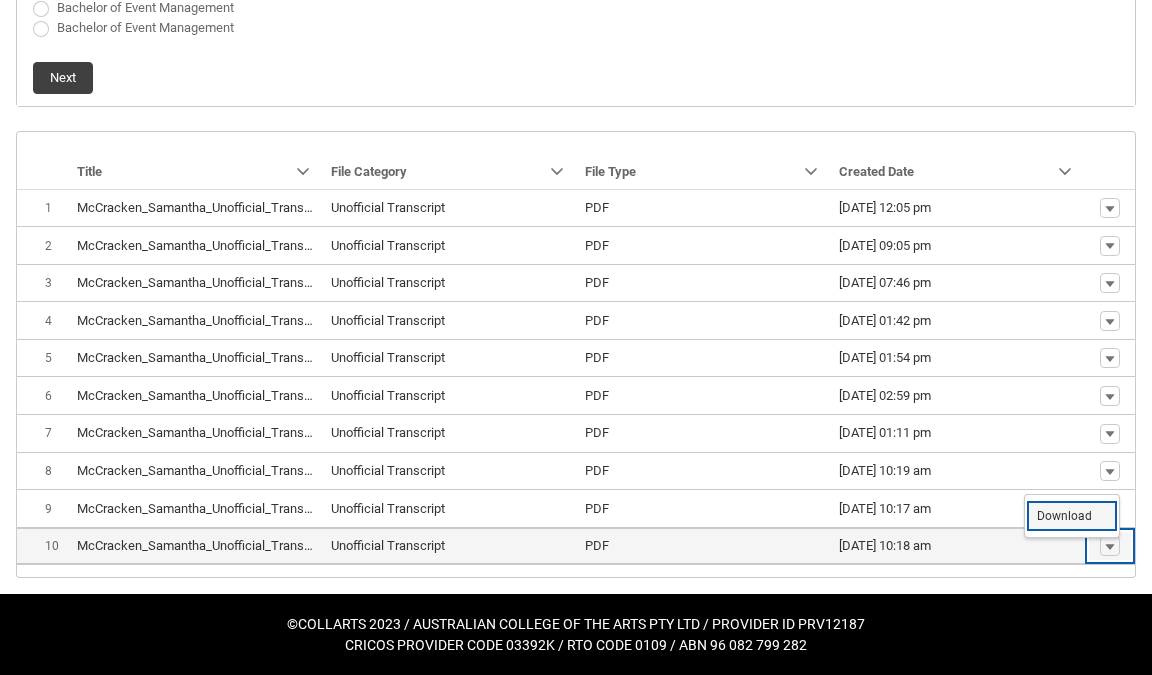 click on "Download" at bounding box center [1064, 516] 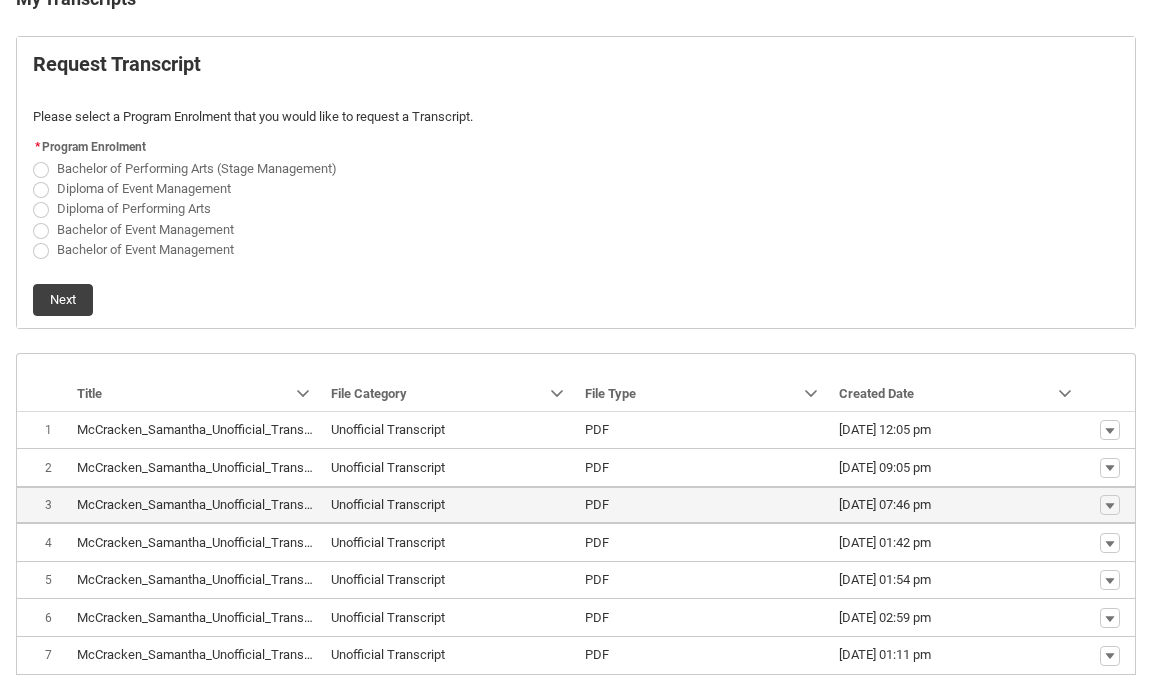 scroll, scrollTop: 415, scrollLeft: 0, axis: vertical 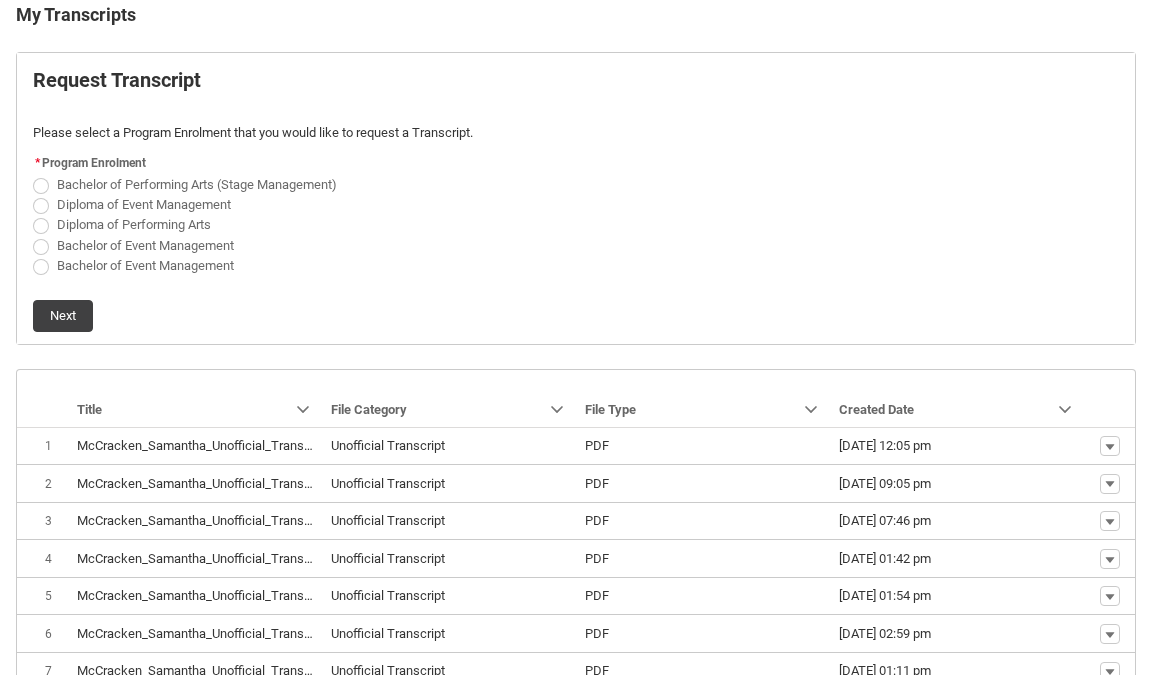 click on "Bachelor of Event Management" at bounding box center (145, 245) 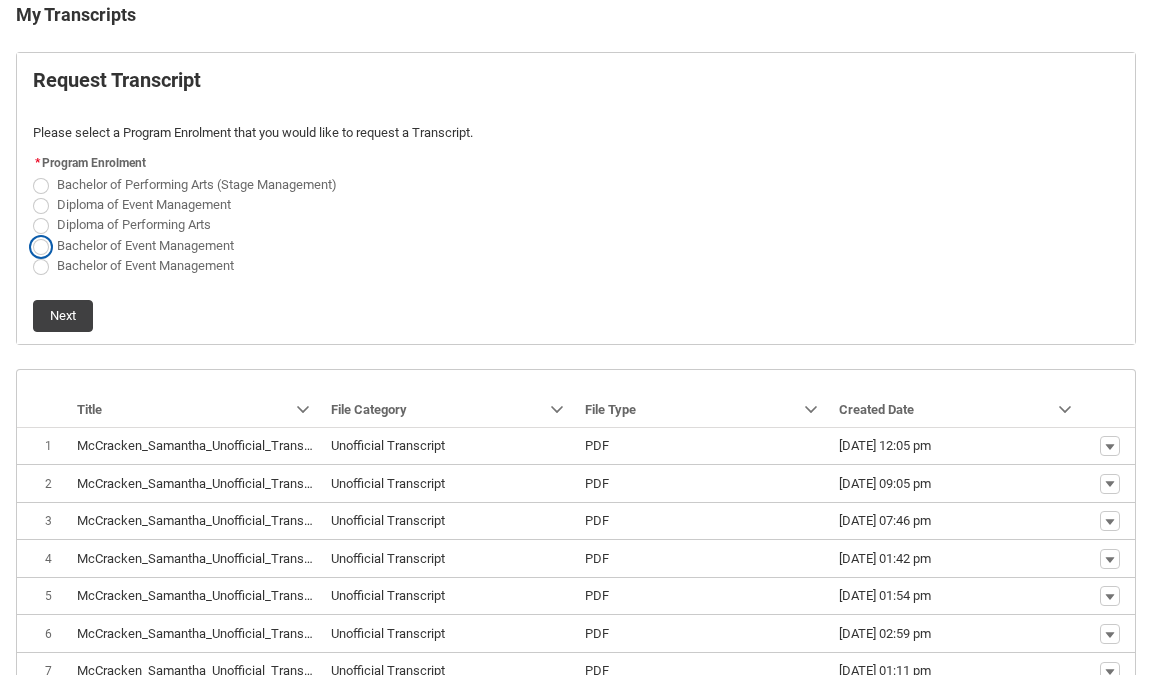 click on "Bachelor of Event Management" at bounding box center [32, 234] 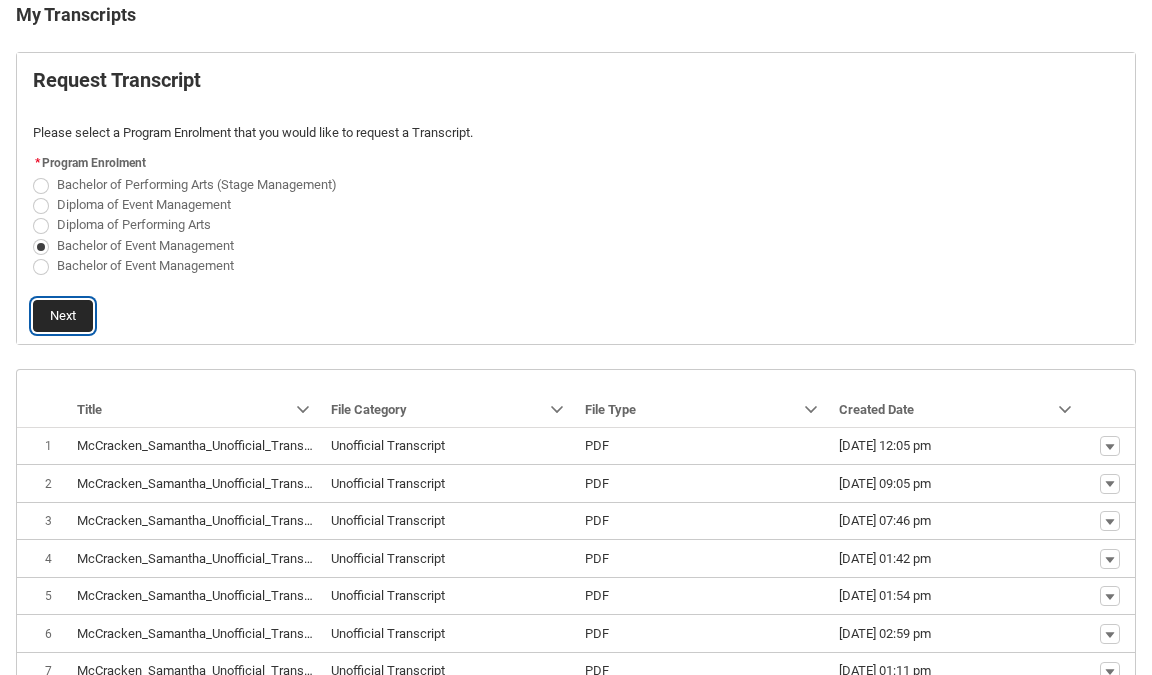 click on "Next" 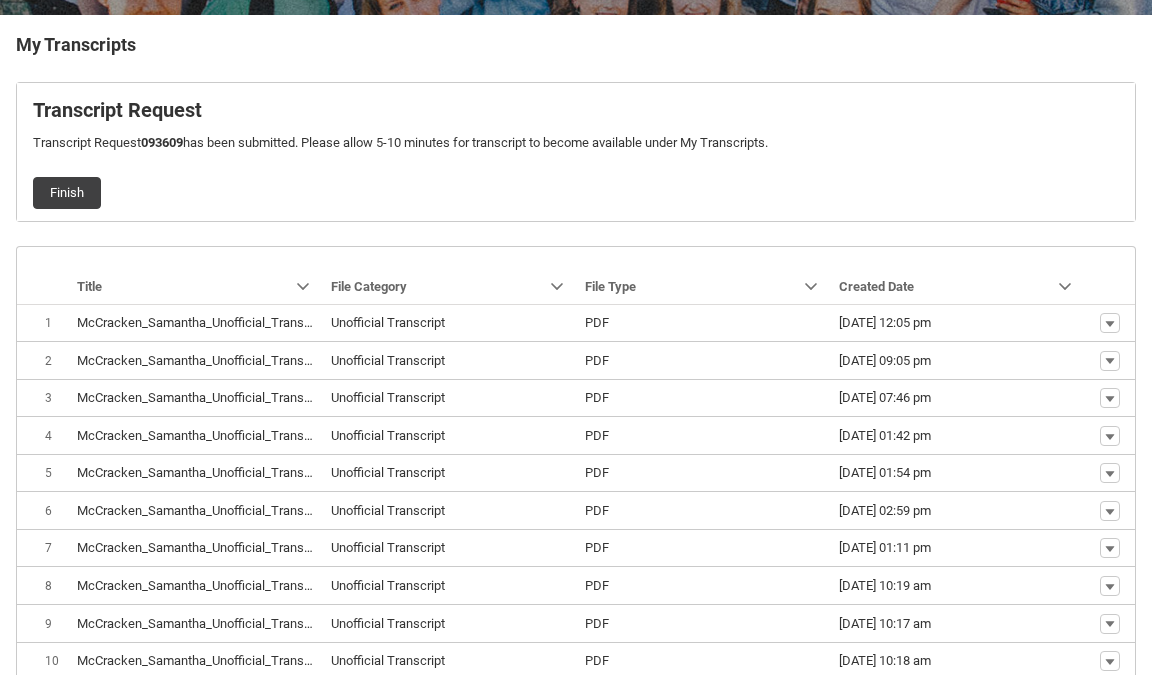 scroll, scrollTop: 454, scrollLeft: 0, axis: vertical 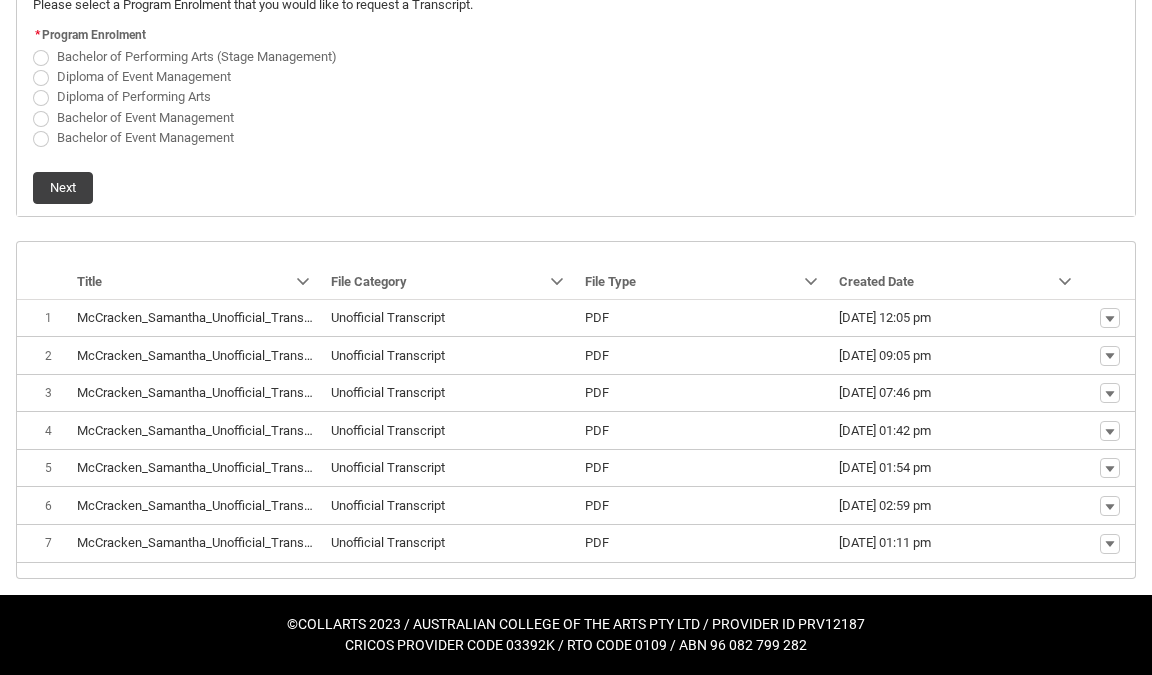 click 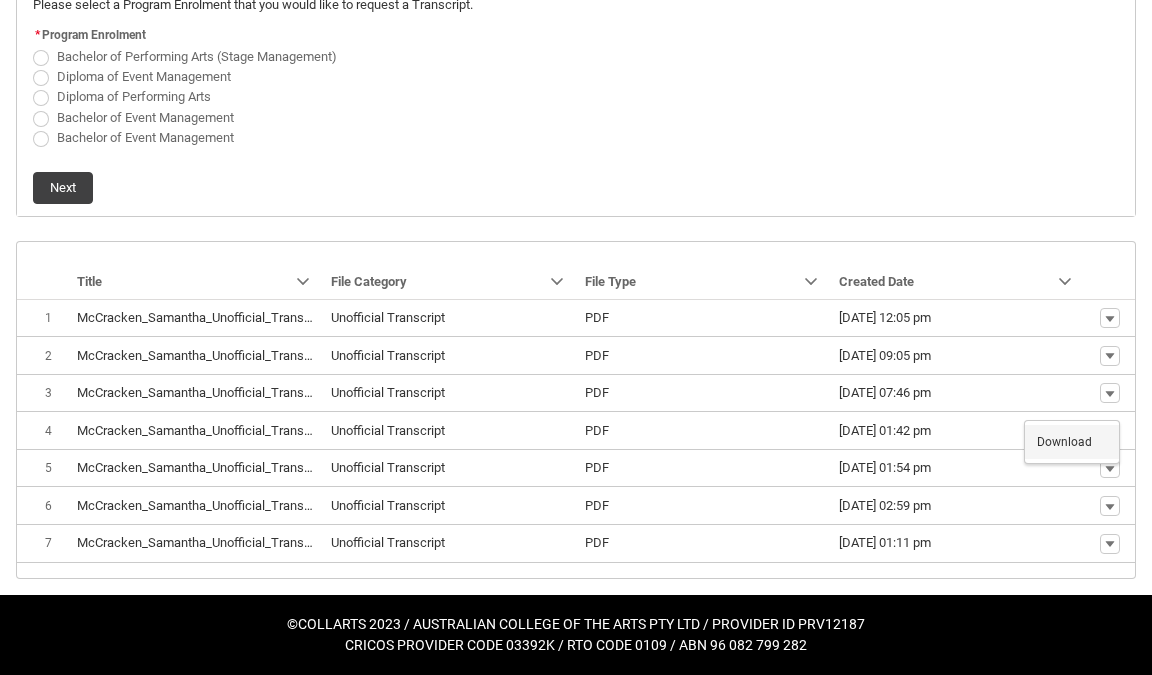 click on "Download" at bounding box center [1064, 442] 